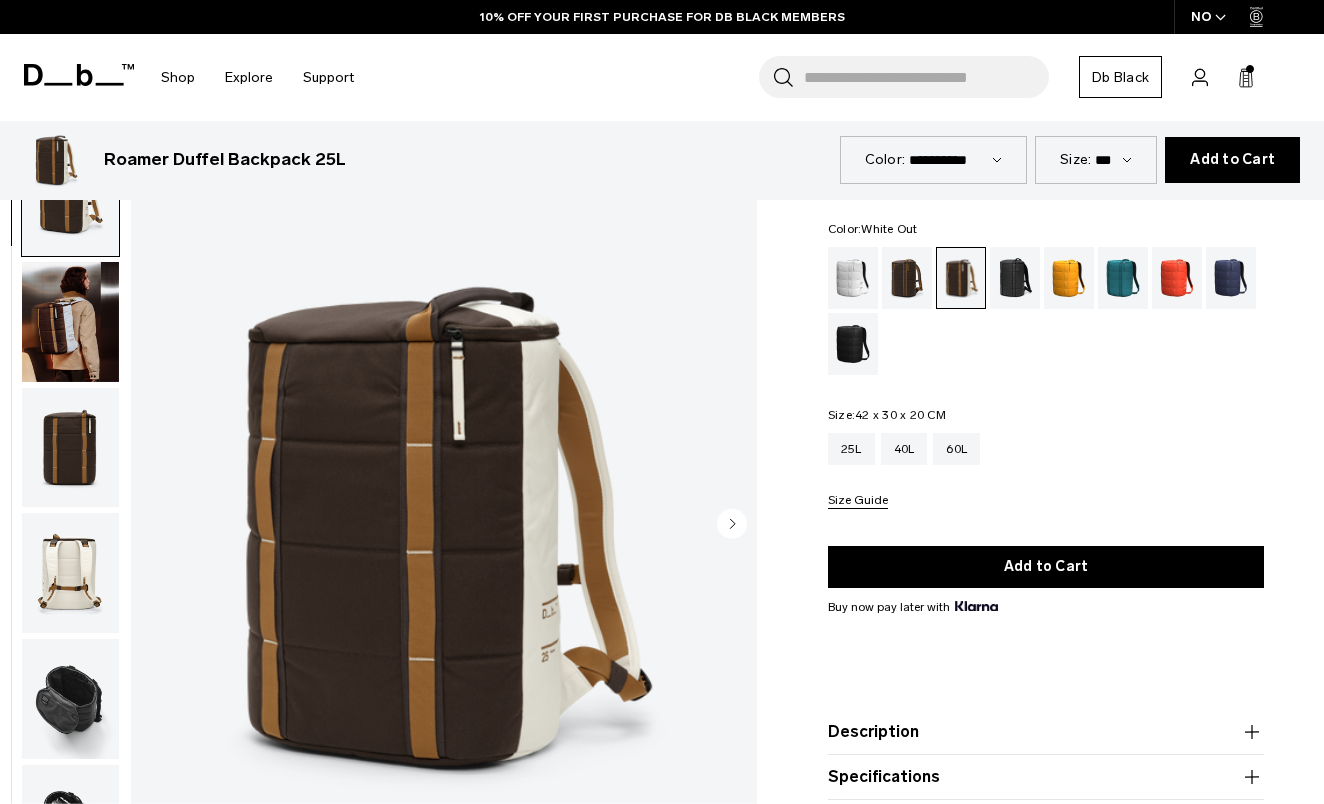 scroll, scrollTop: 881, scrollLeft: 0, axis: vertical 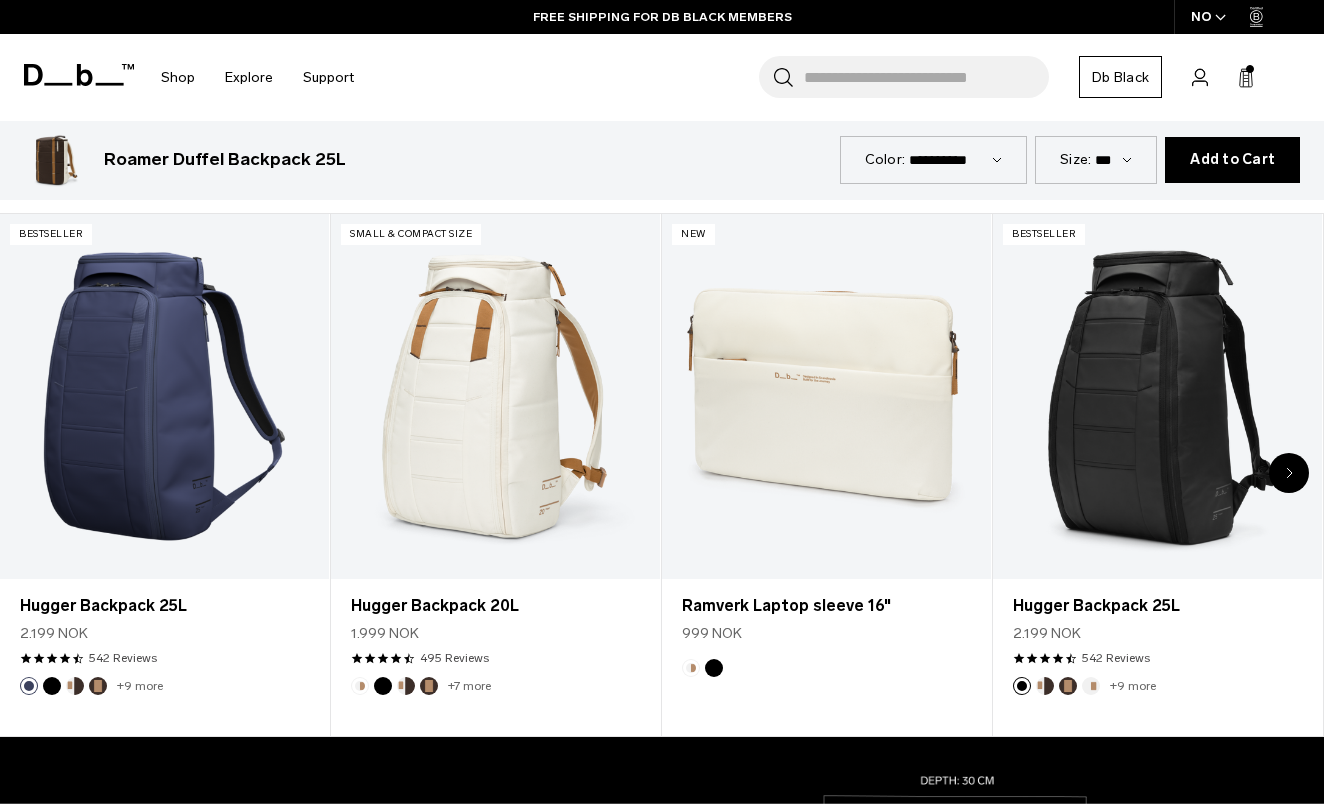click at bounding box center [495, 397] 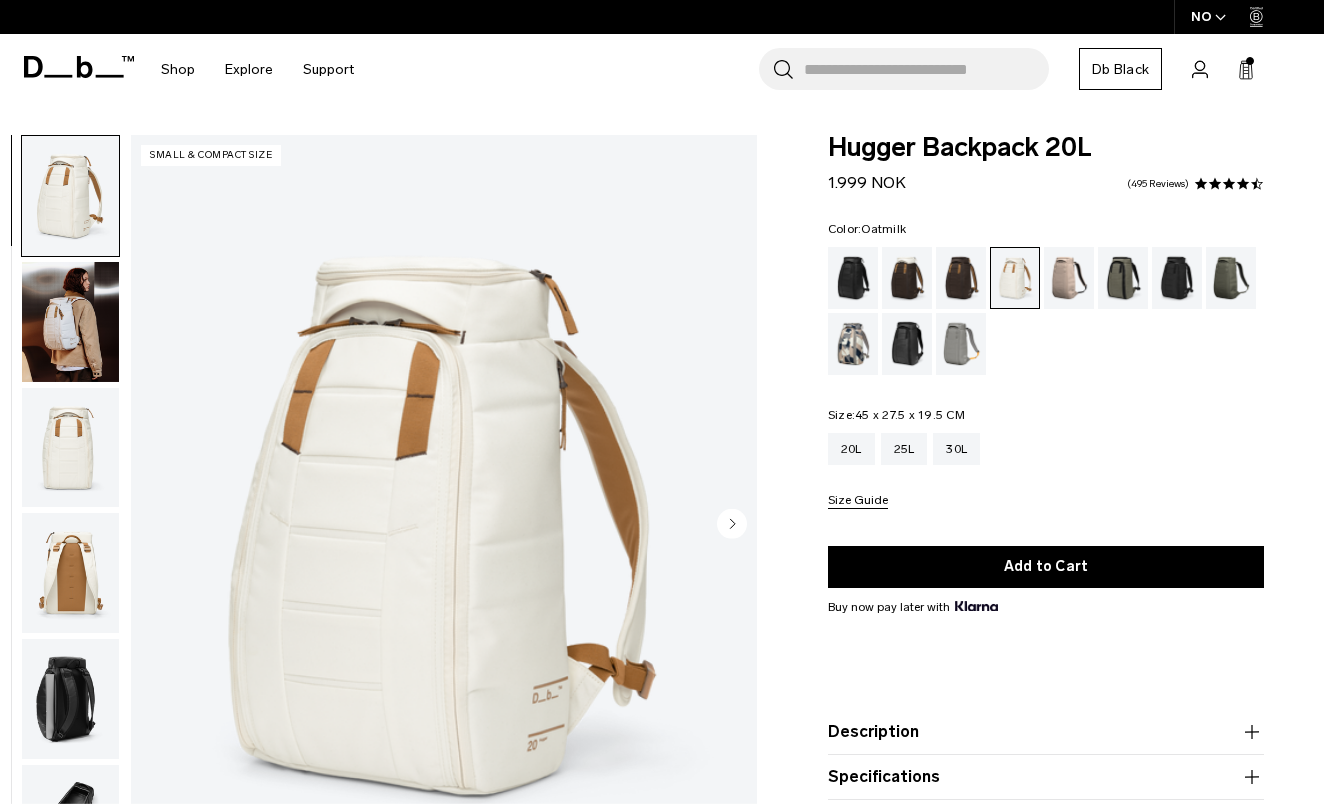 scroll, scrollTop: 0, scrollLeft: 0, axis: both 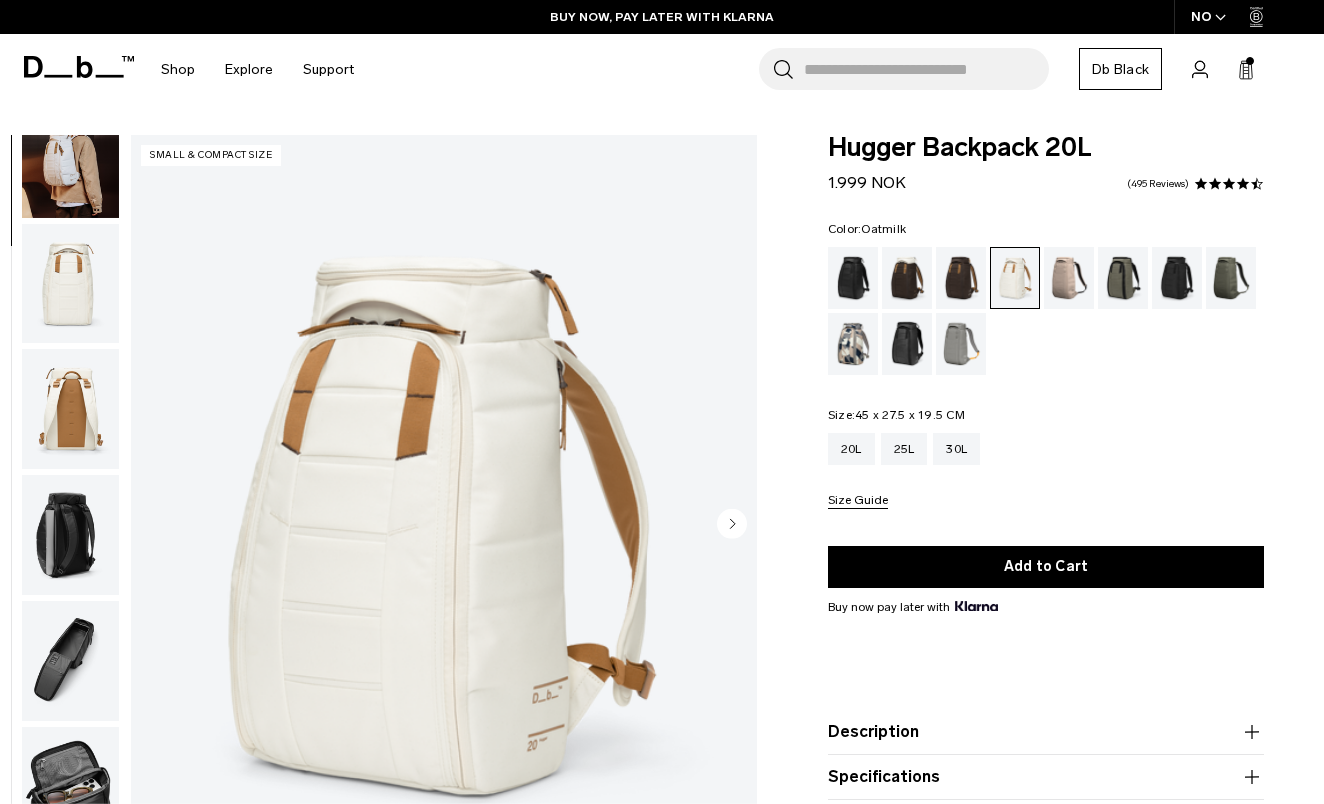 click at bounding box center [70, 535] 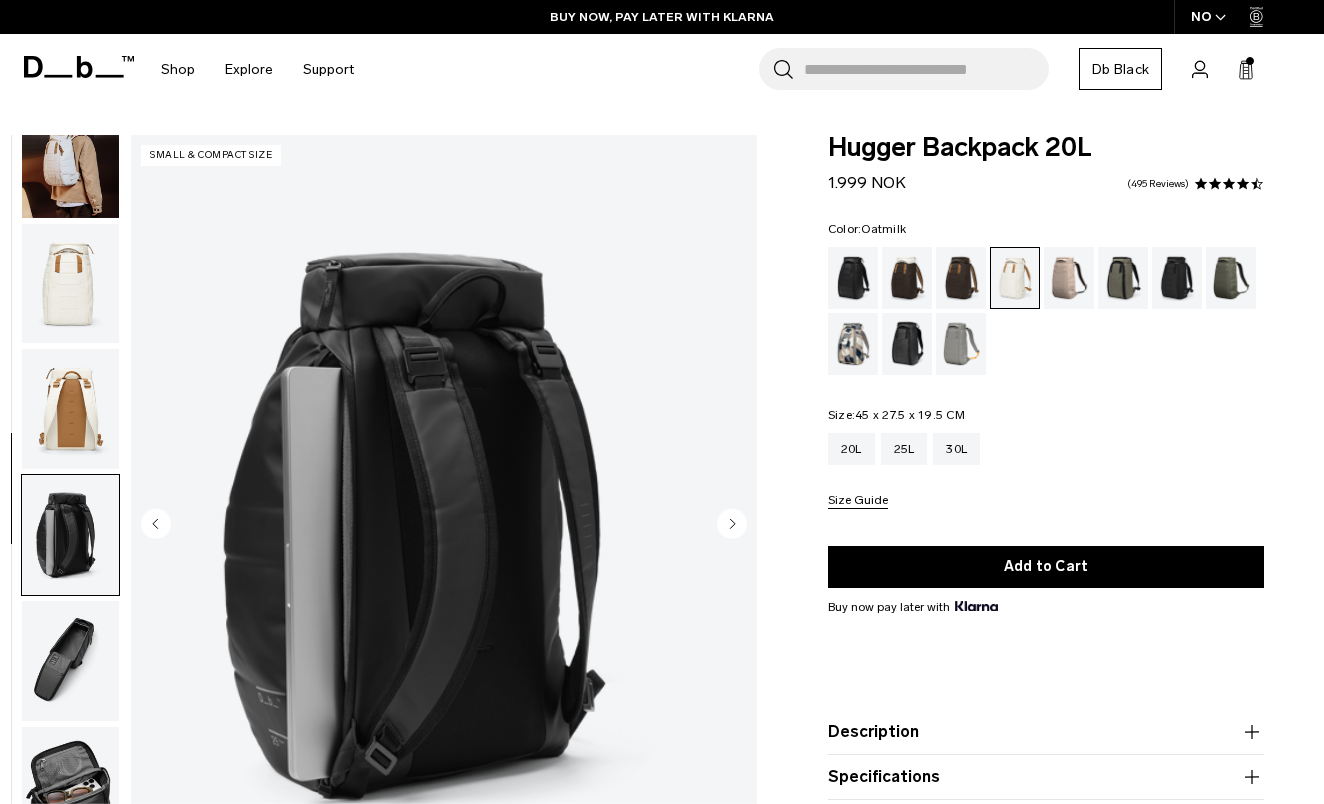 scroll, scrollTop: 486, scrollLeft: 0, axis: vertical 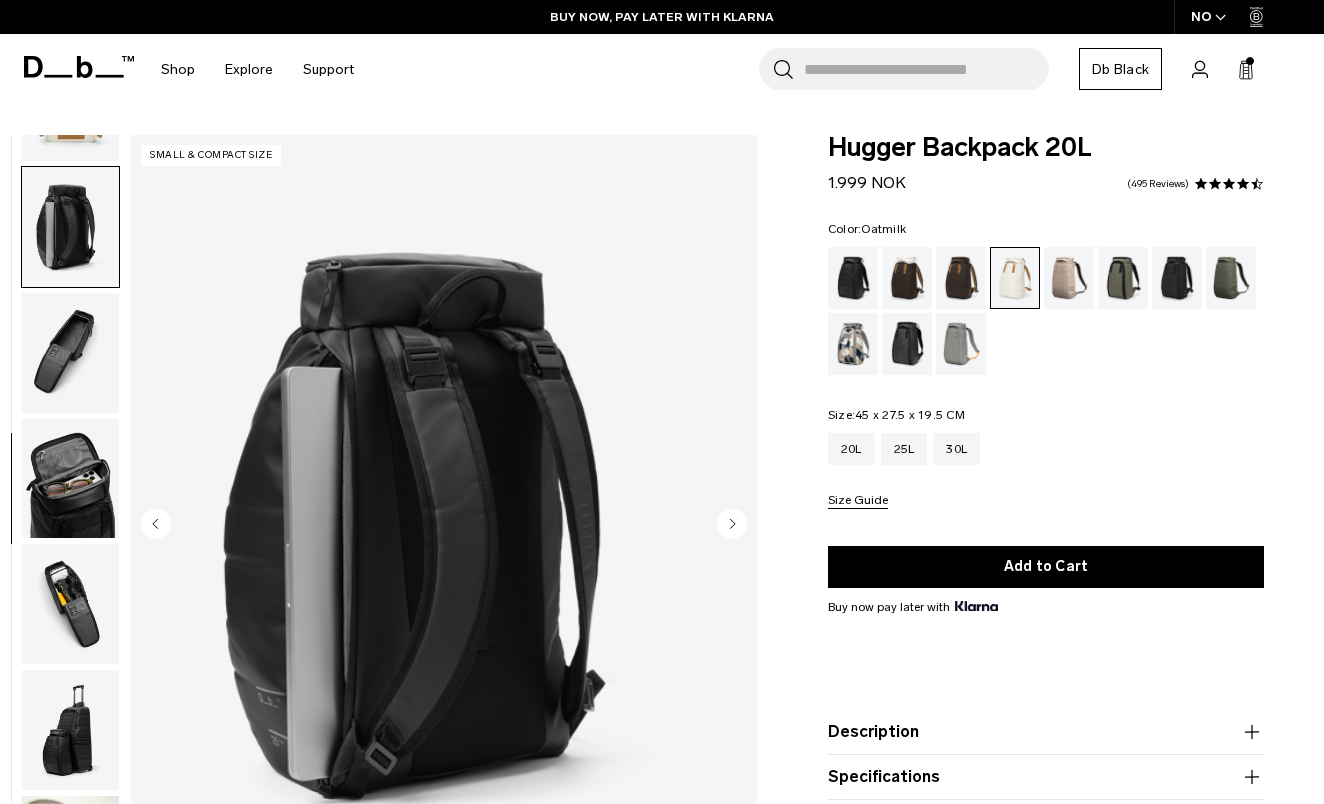 click at bounding box center [70, 604] 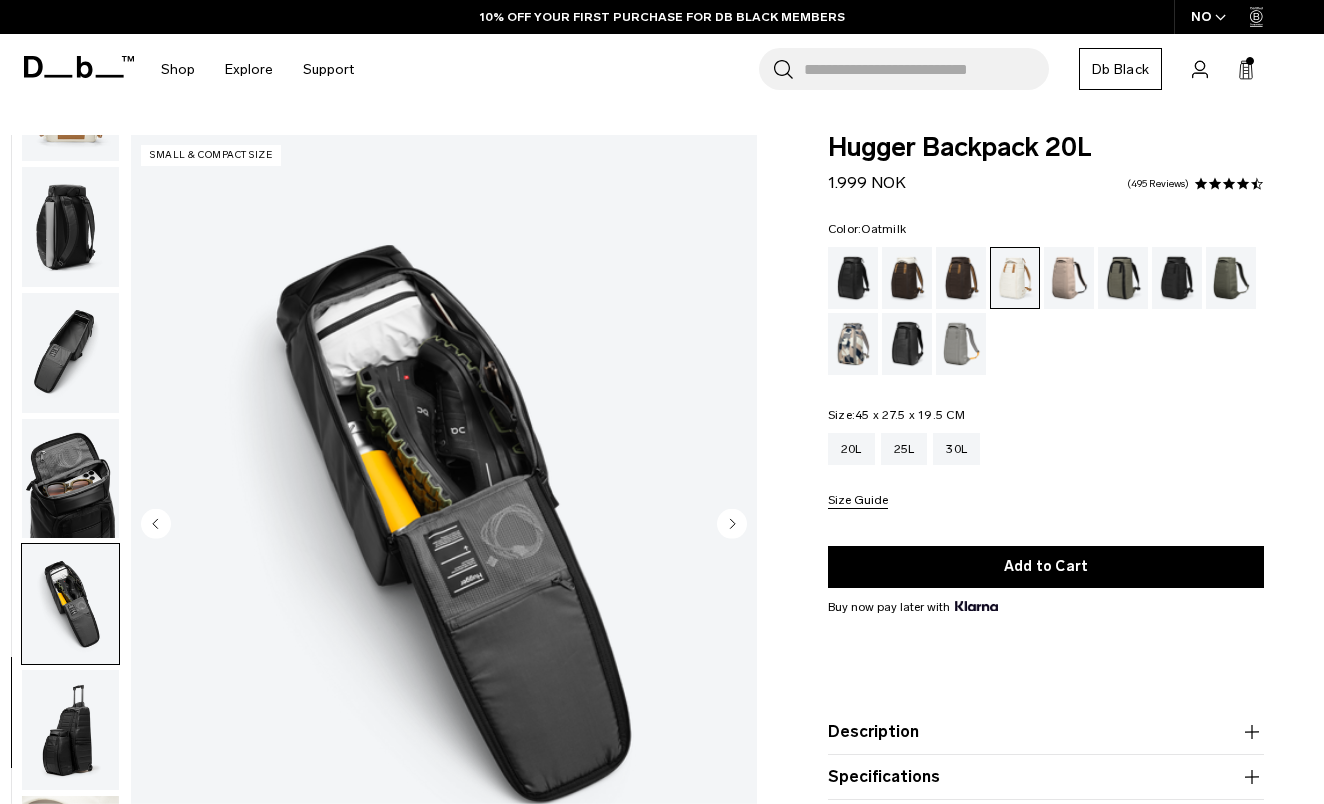 click at bounding box center [70, 479] 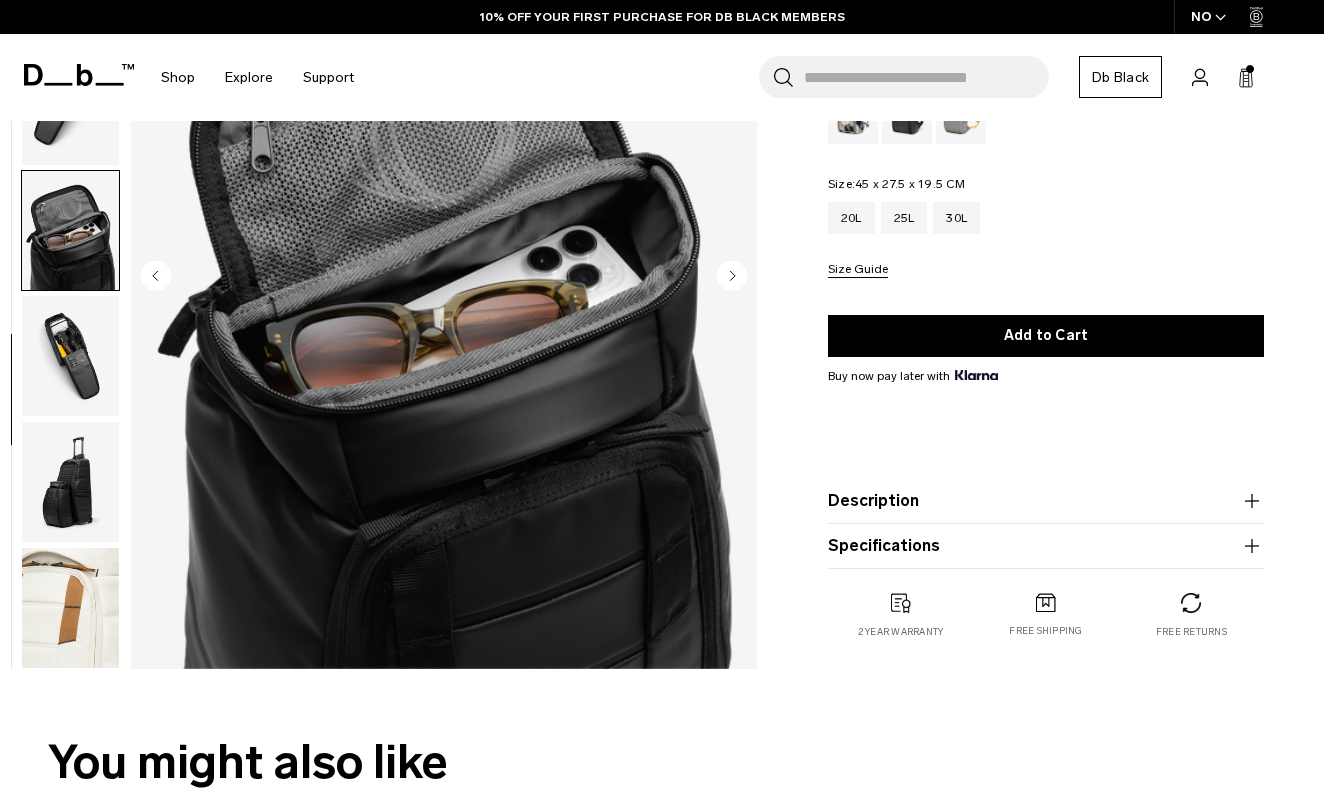 scroll, scrollTop: 257, scrollLeft: 0, axis: vertical 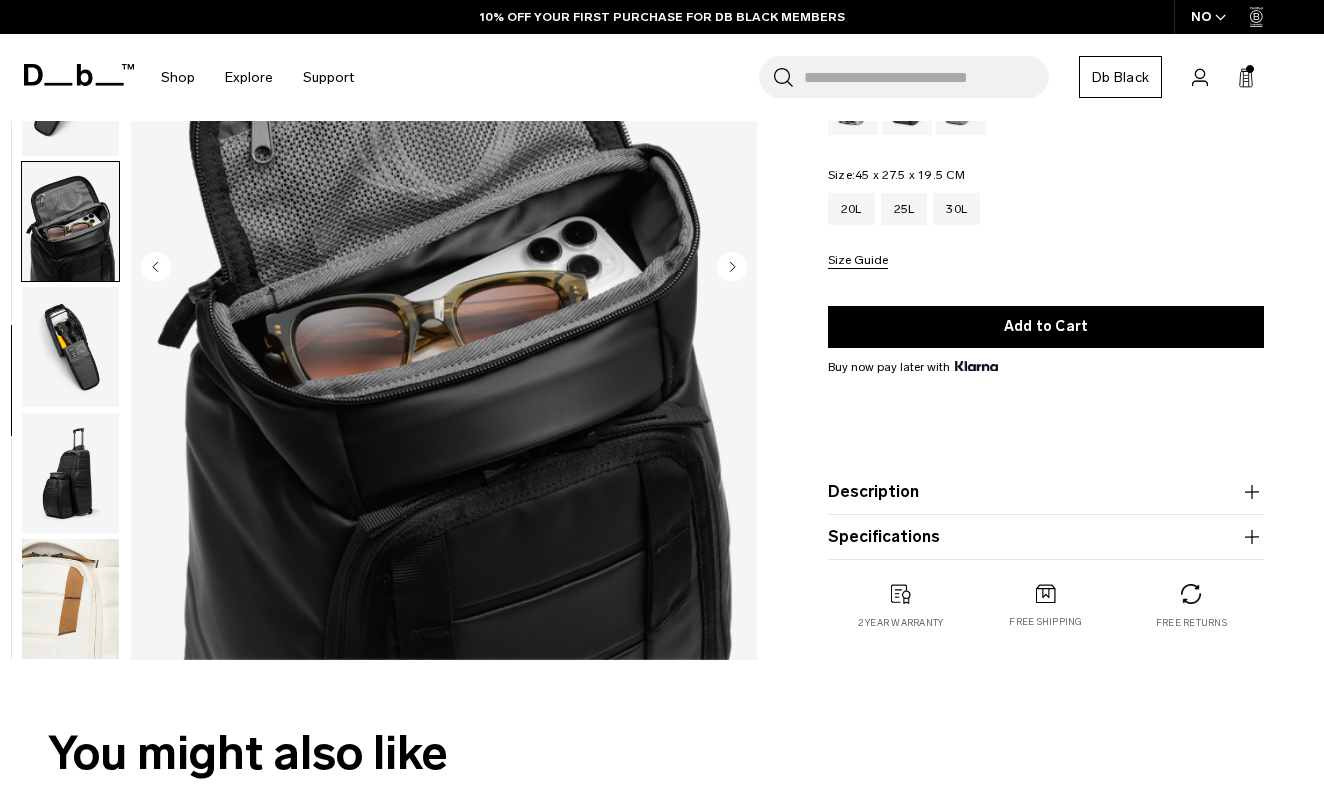 click at bounding box center [70, 473] 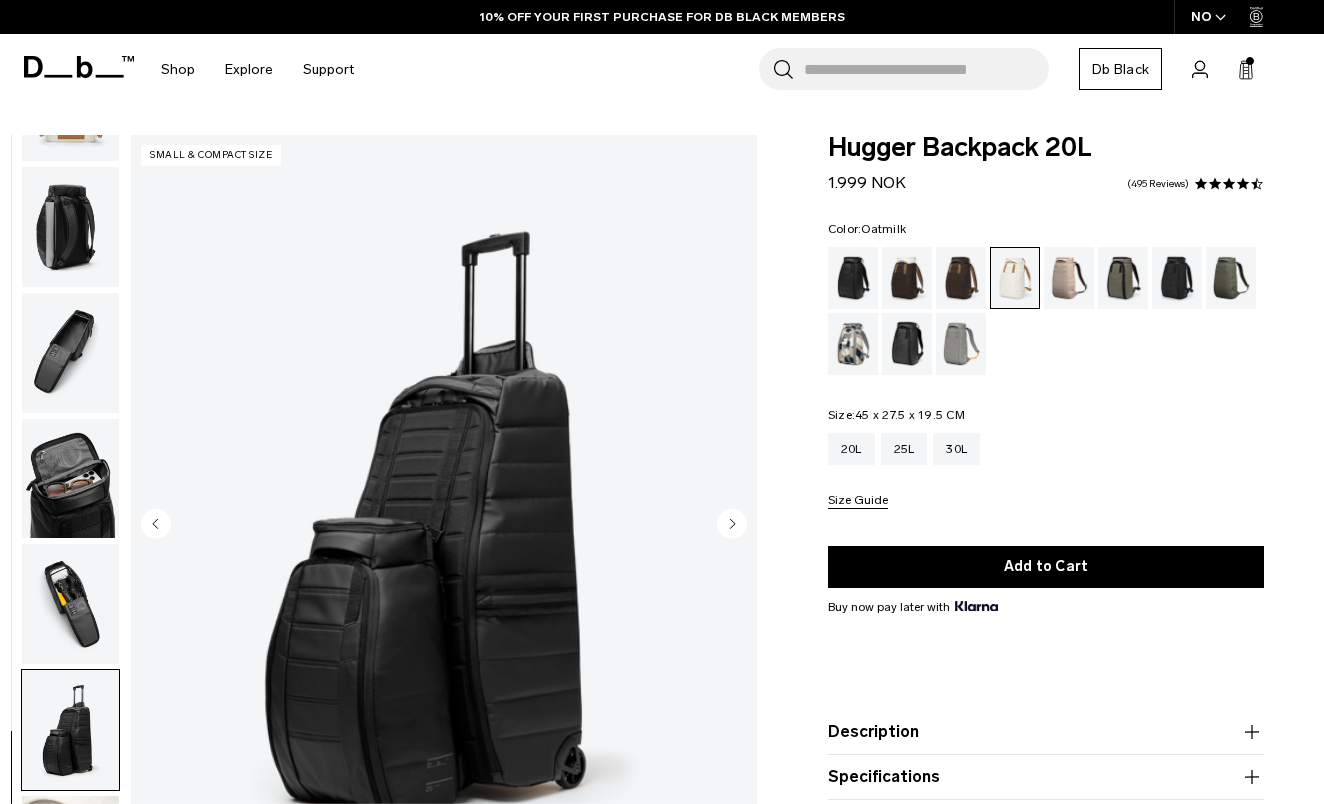 scroll, scrollTop: 0, scrollLeft: 0, axis: both 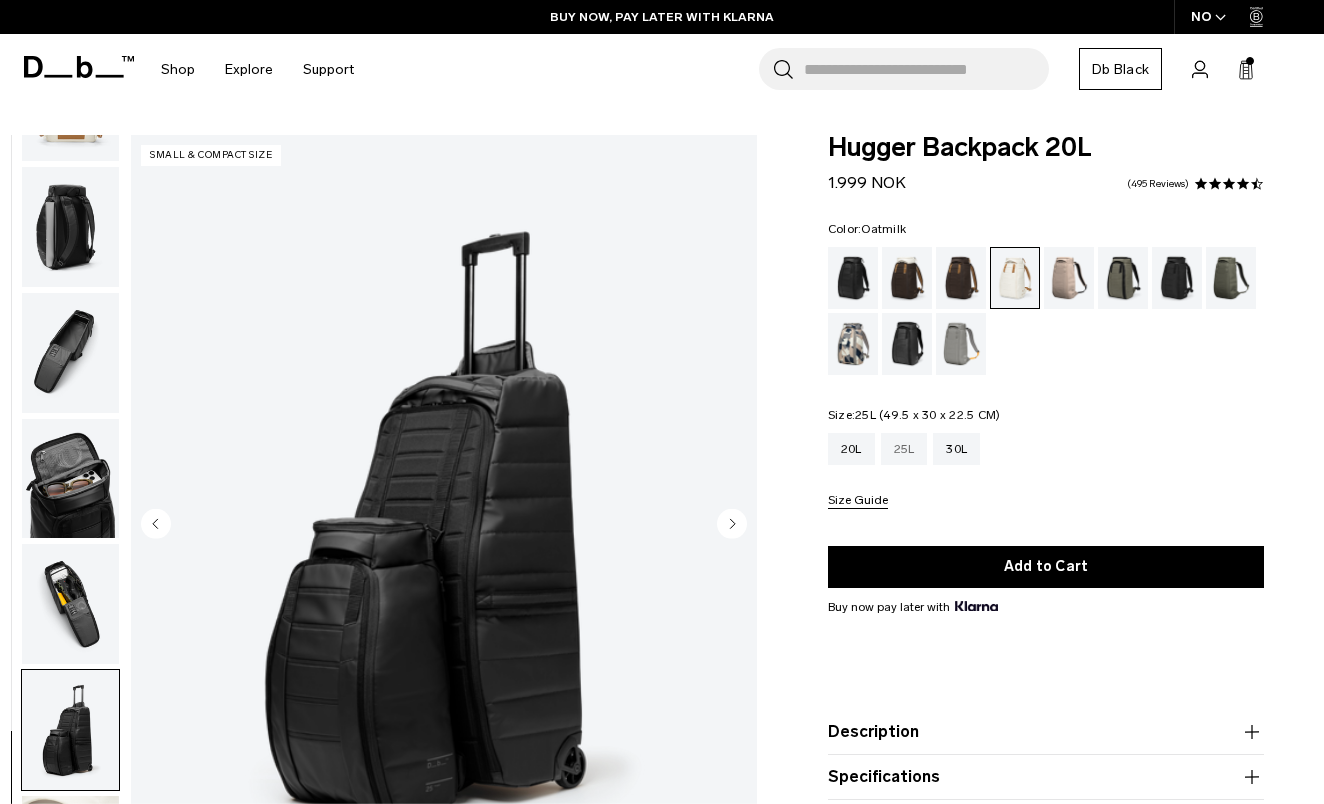 click on "25L" at bounding box center [904, 449] 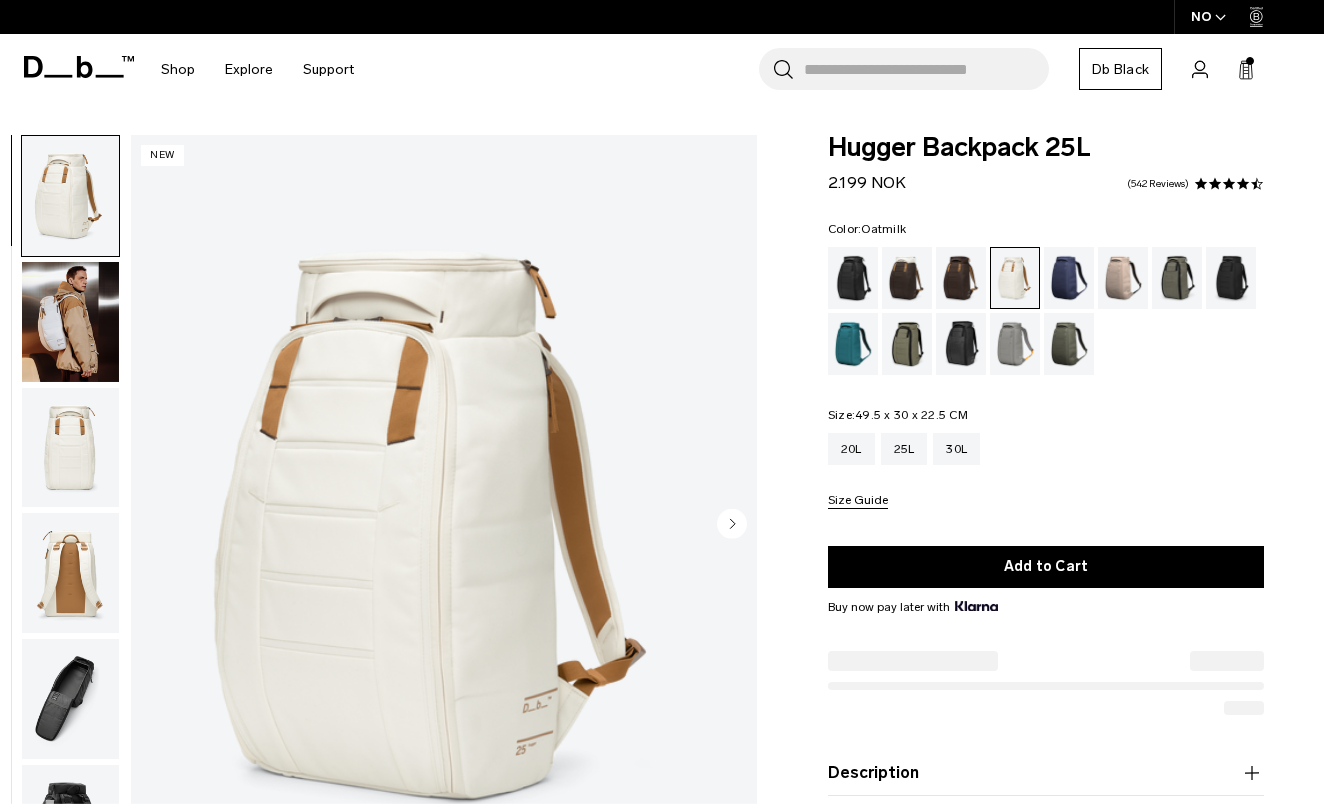 scroll, scrollTop: 0, scrollLeft: 0, axis: both 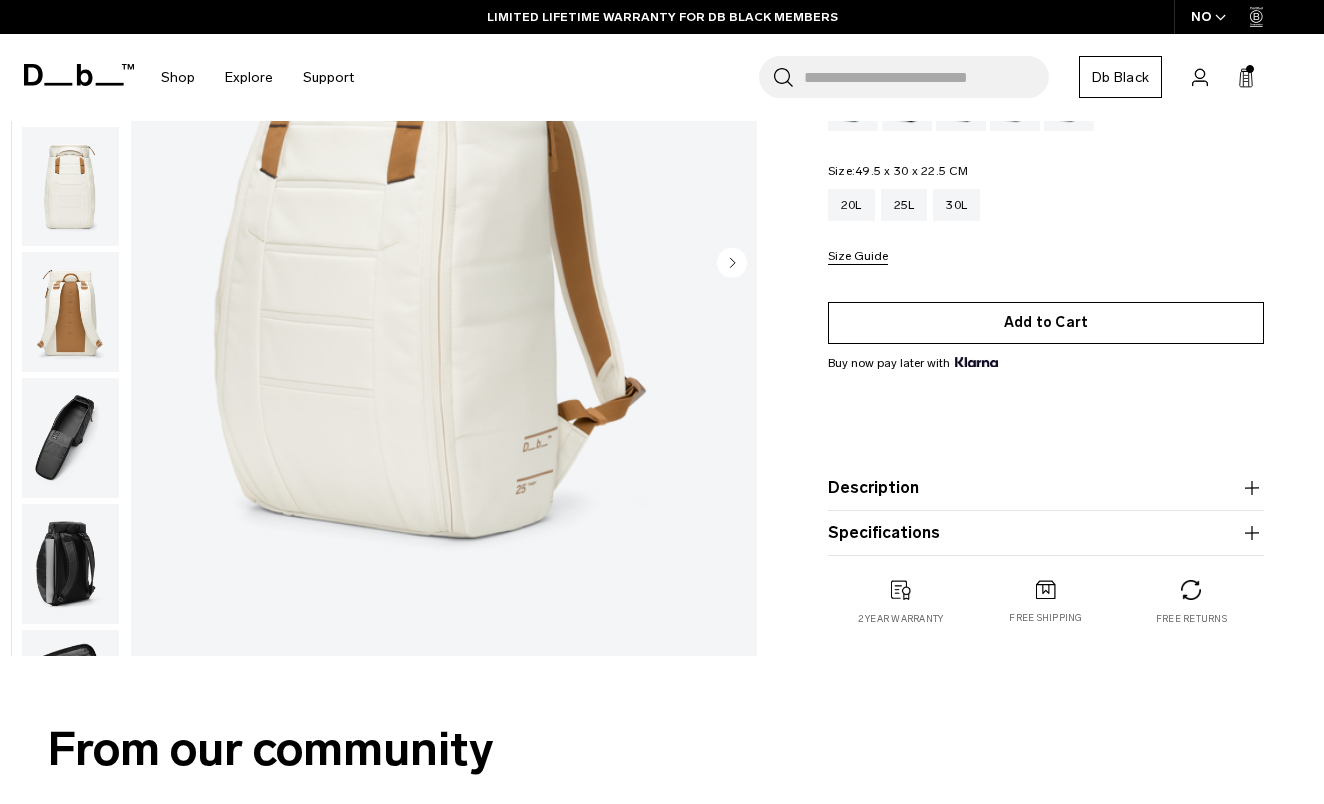 click on "Add to Cart" at bounding box center [1046, 323] 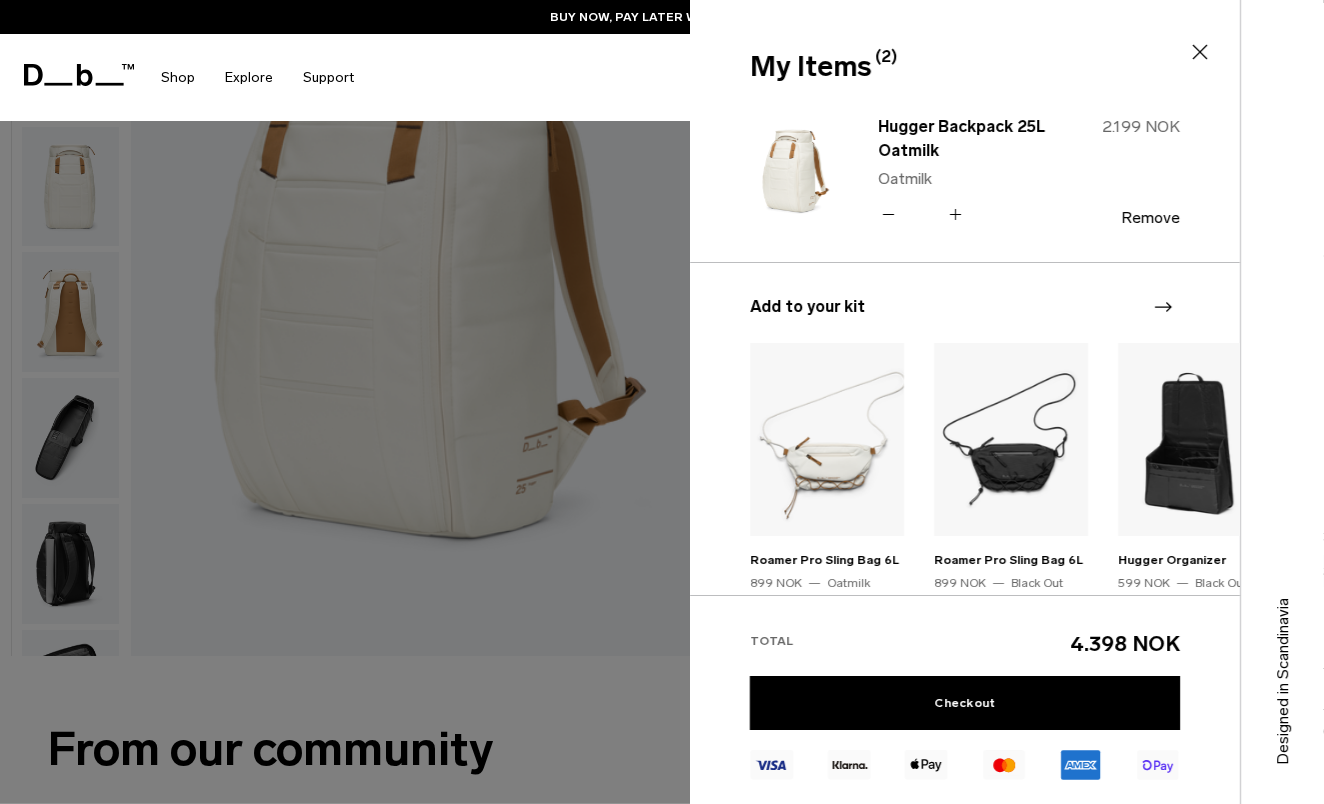 click 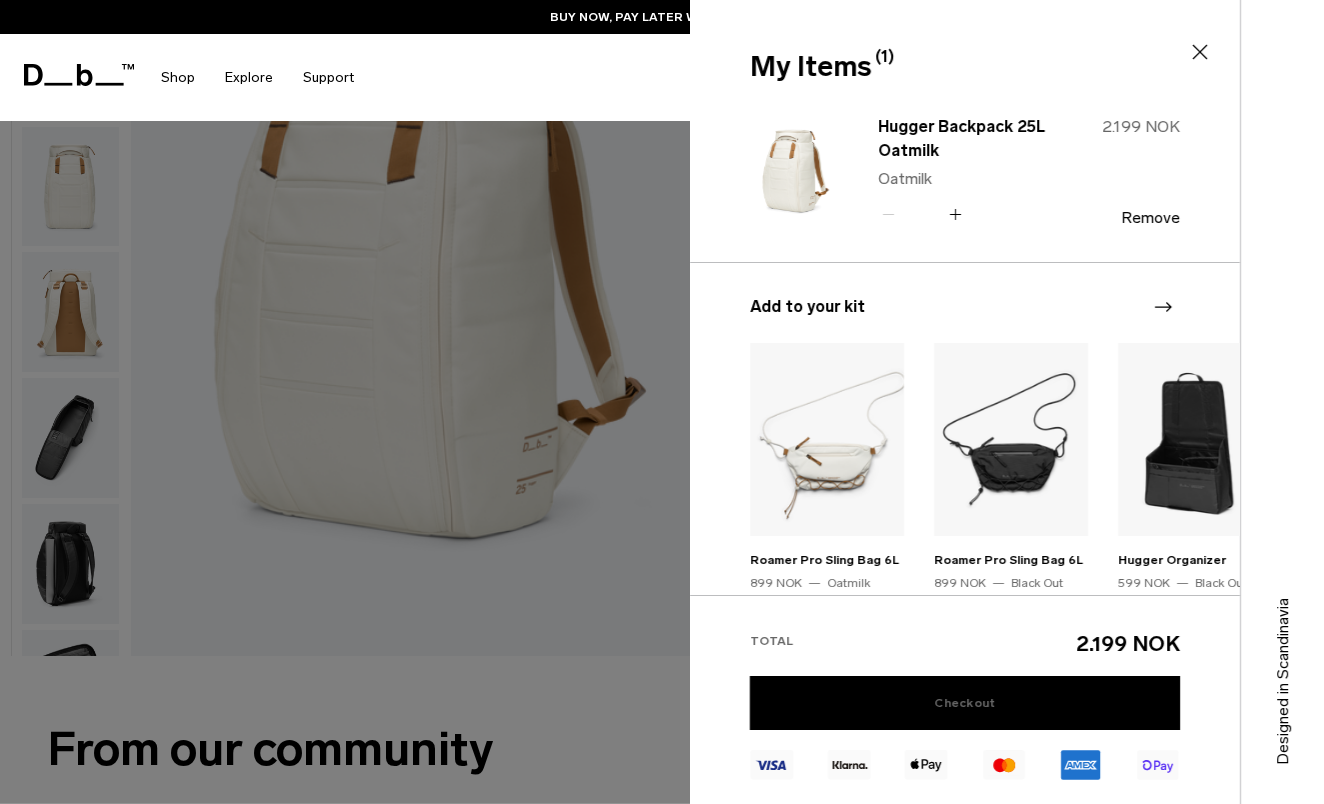 click on "Checkout" at bounding box center (965, 703) 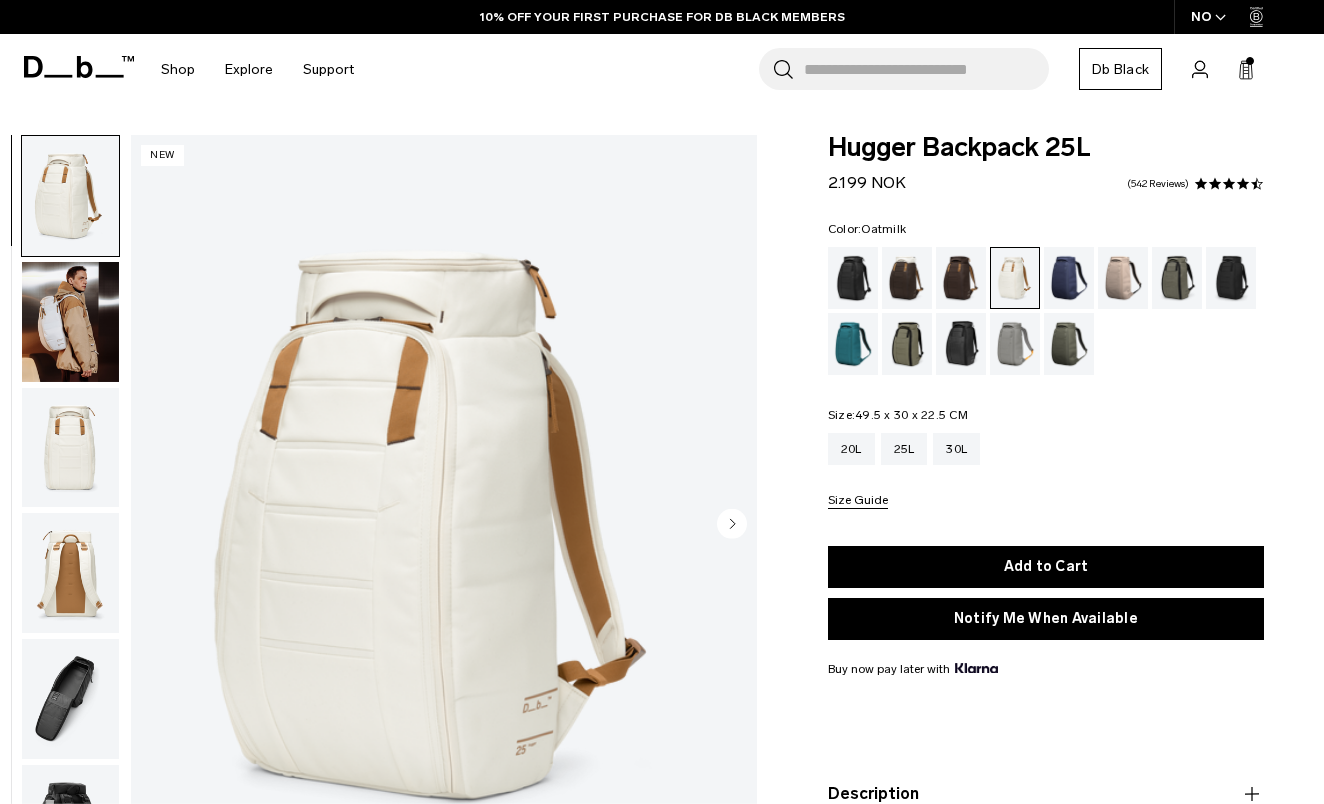 select 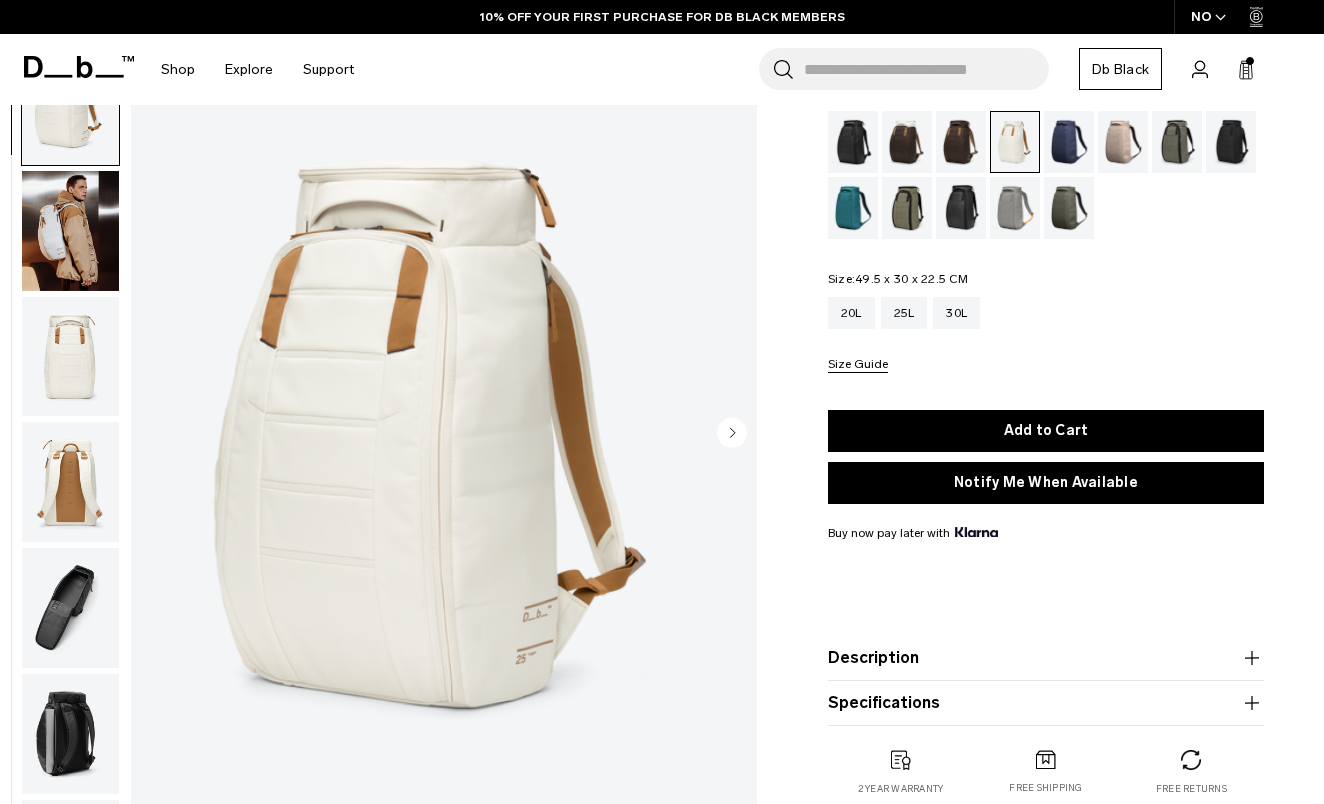 scroll, scrollTop: 0, scrollLeft: 0, axis: both 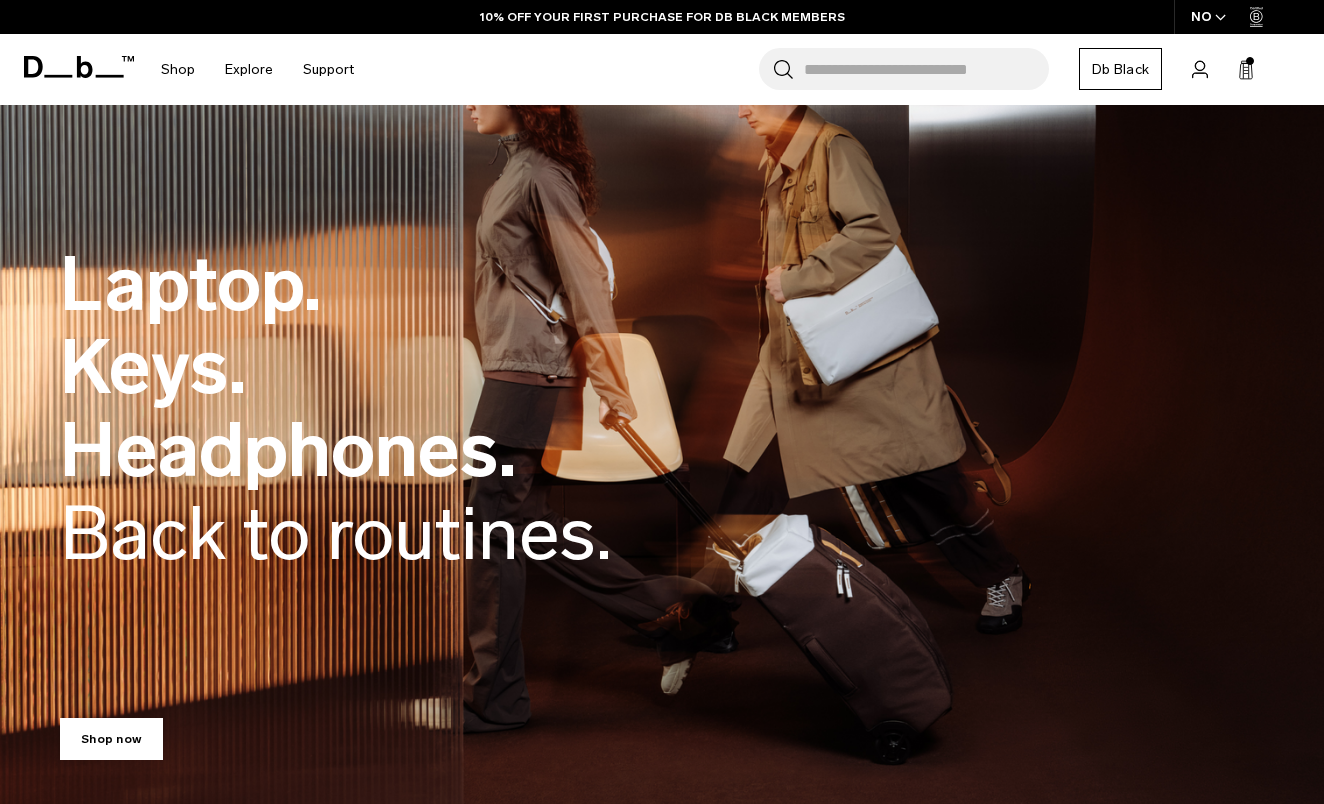 click 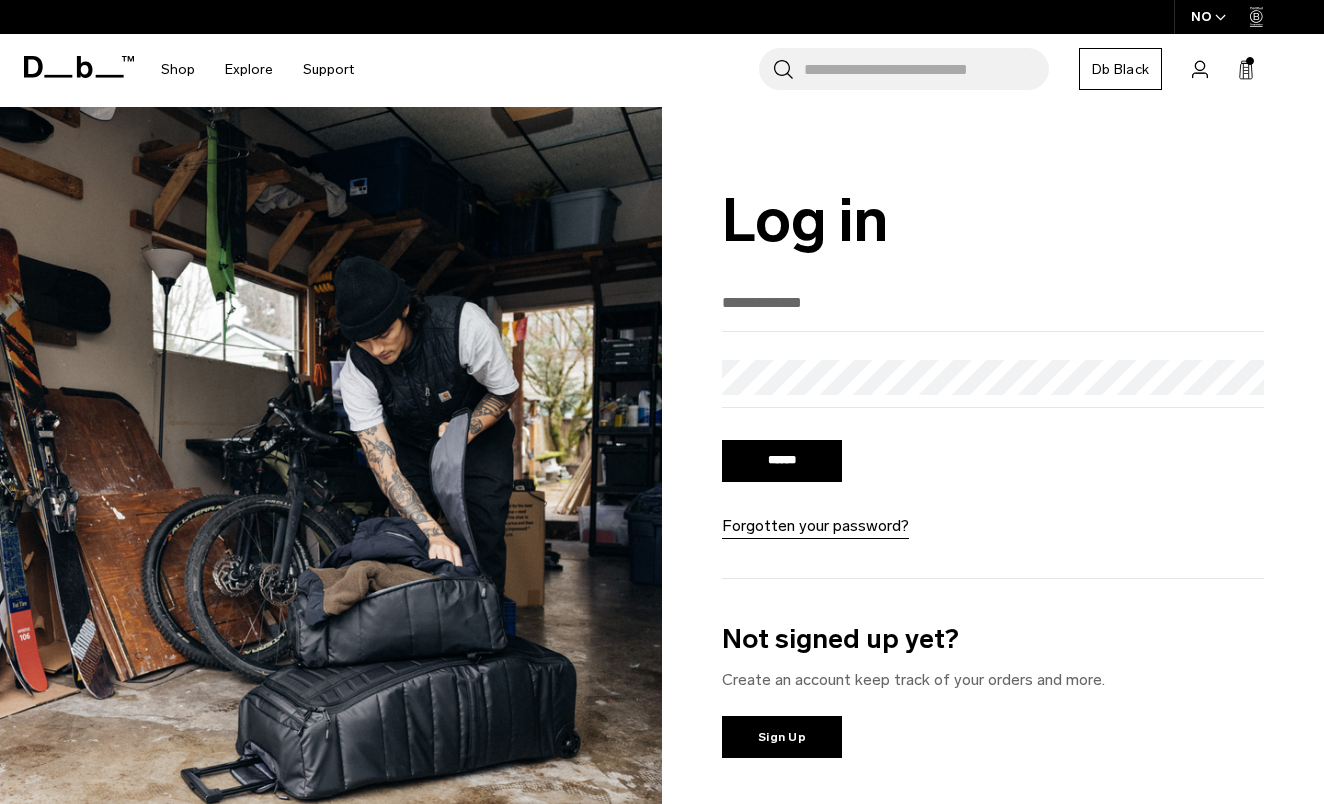 scroll, scrollTop: 0, scrollLeft: 0, axis: both 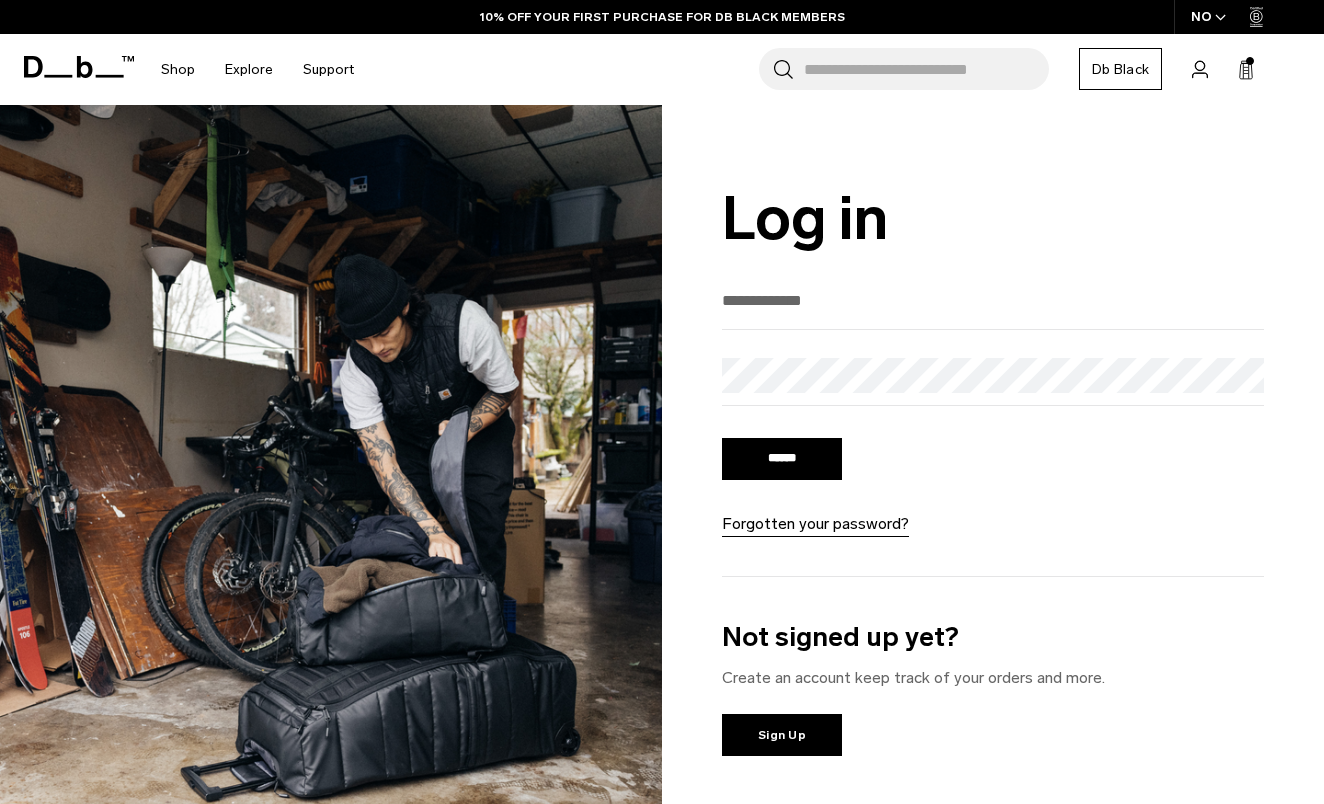 type on "**********" 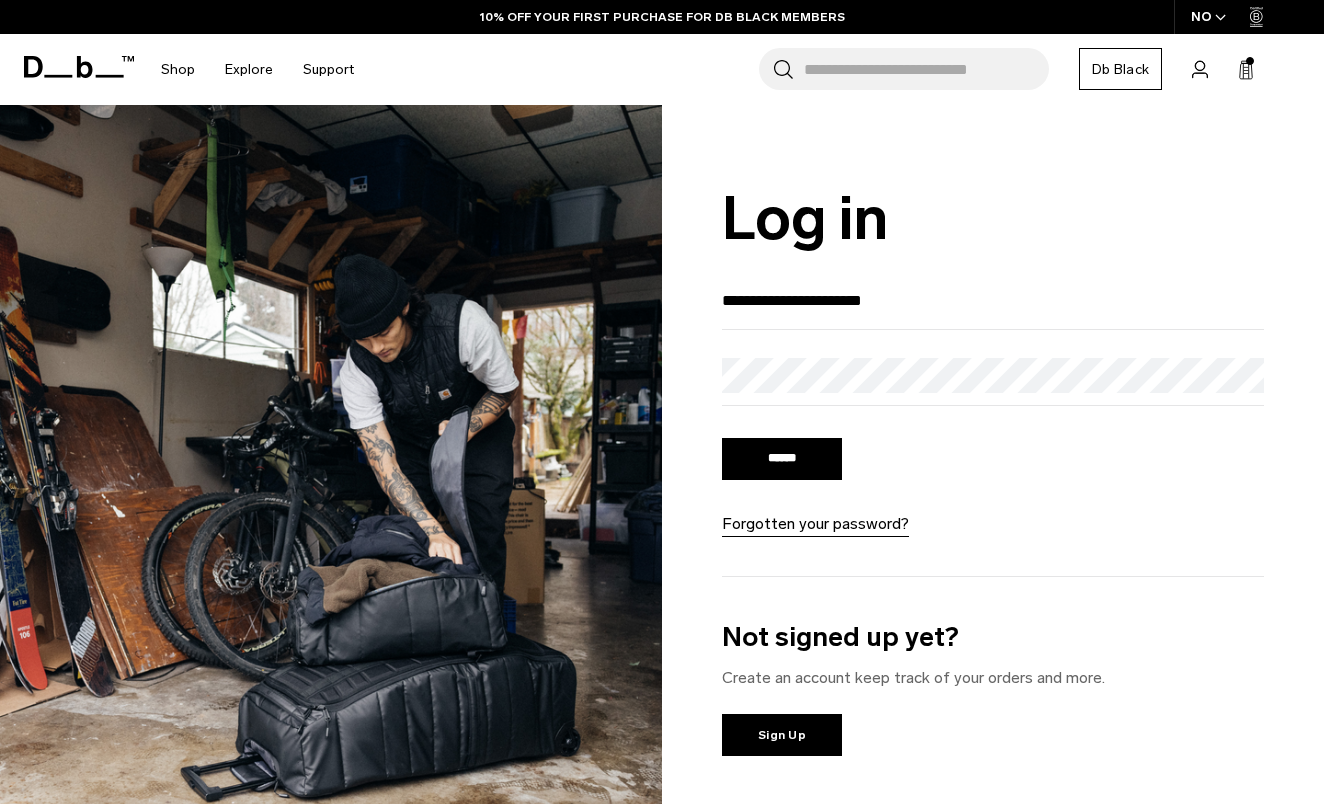 click on "******" at bounding box center [782, 459] 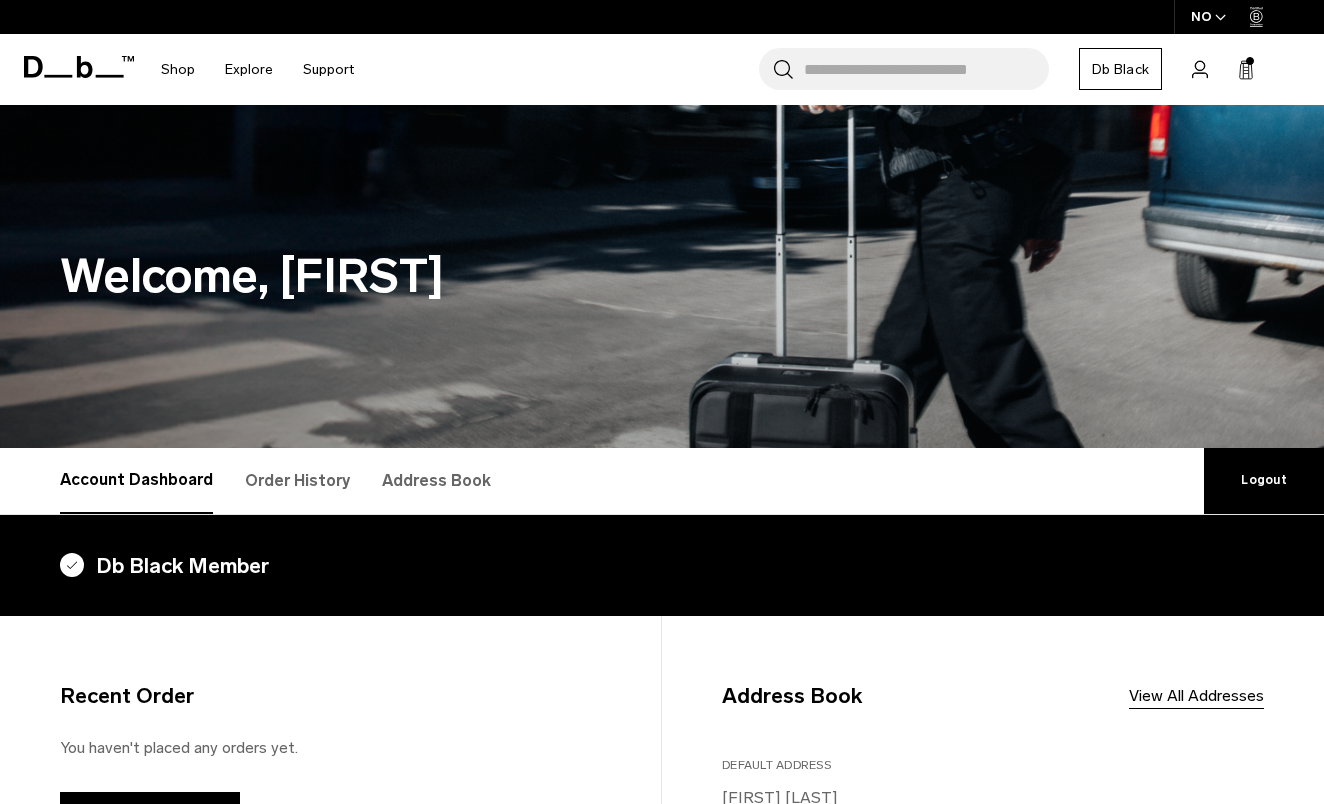 scroll, scrollTop: 0, scrollLeft: 0, axis: both 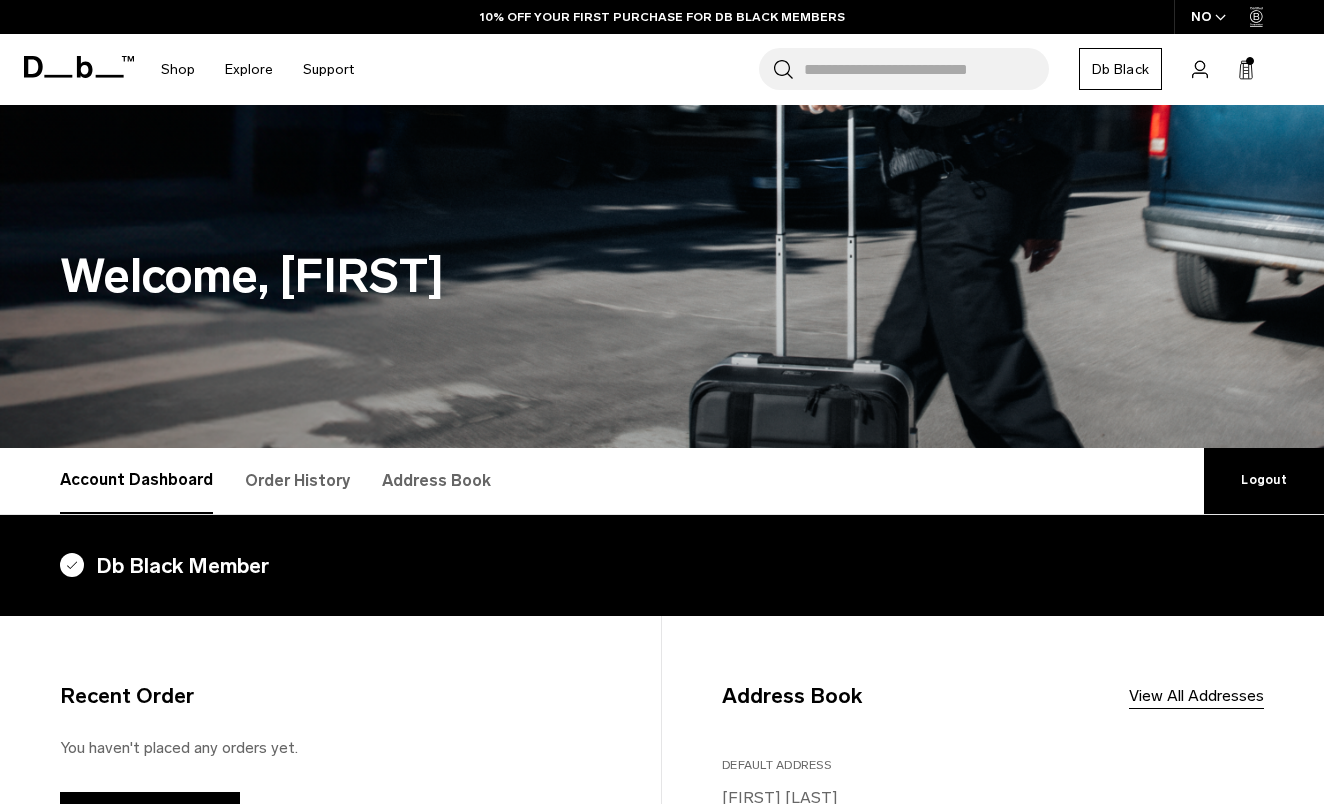 click 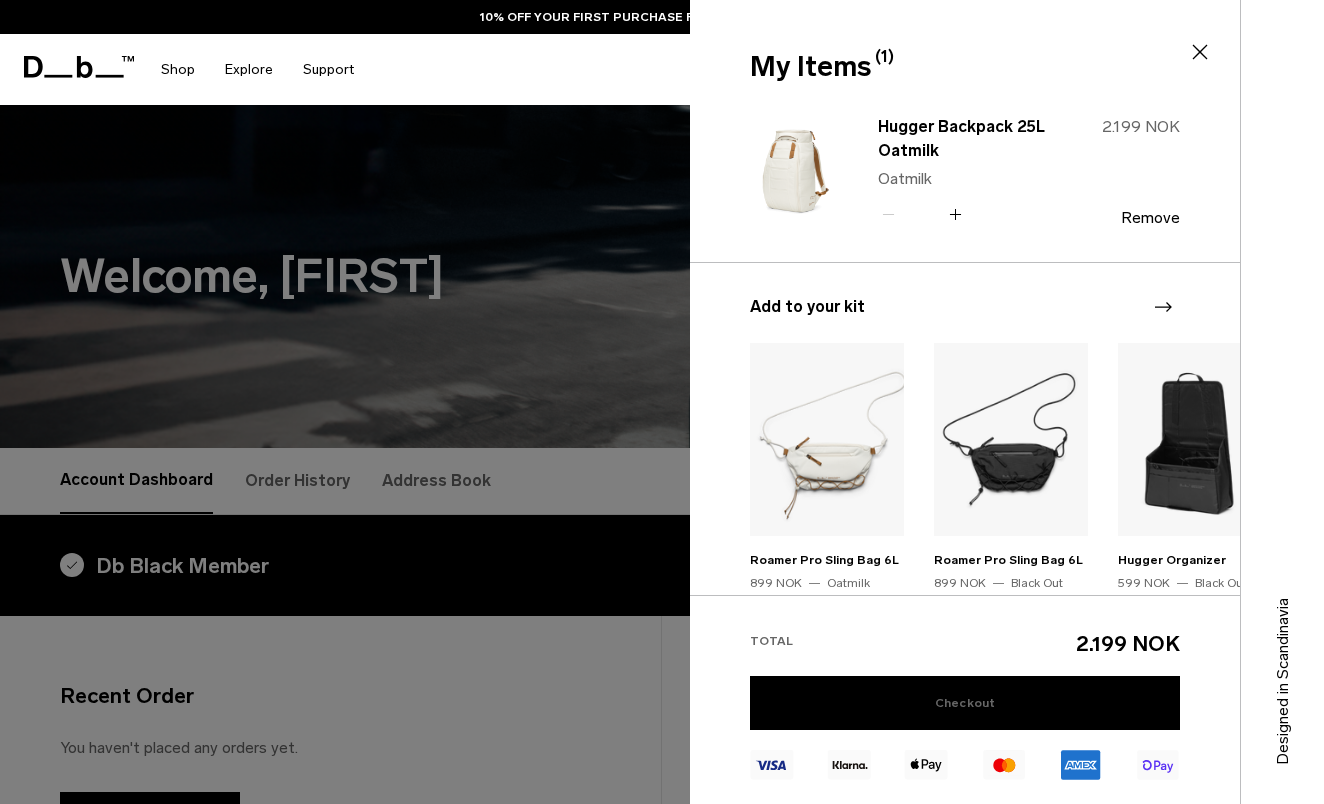 click on "Checkout" at bounding box center (965, 703) 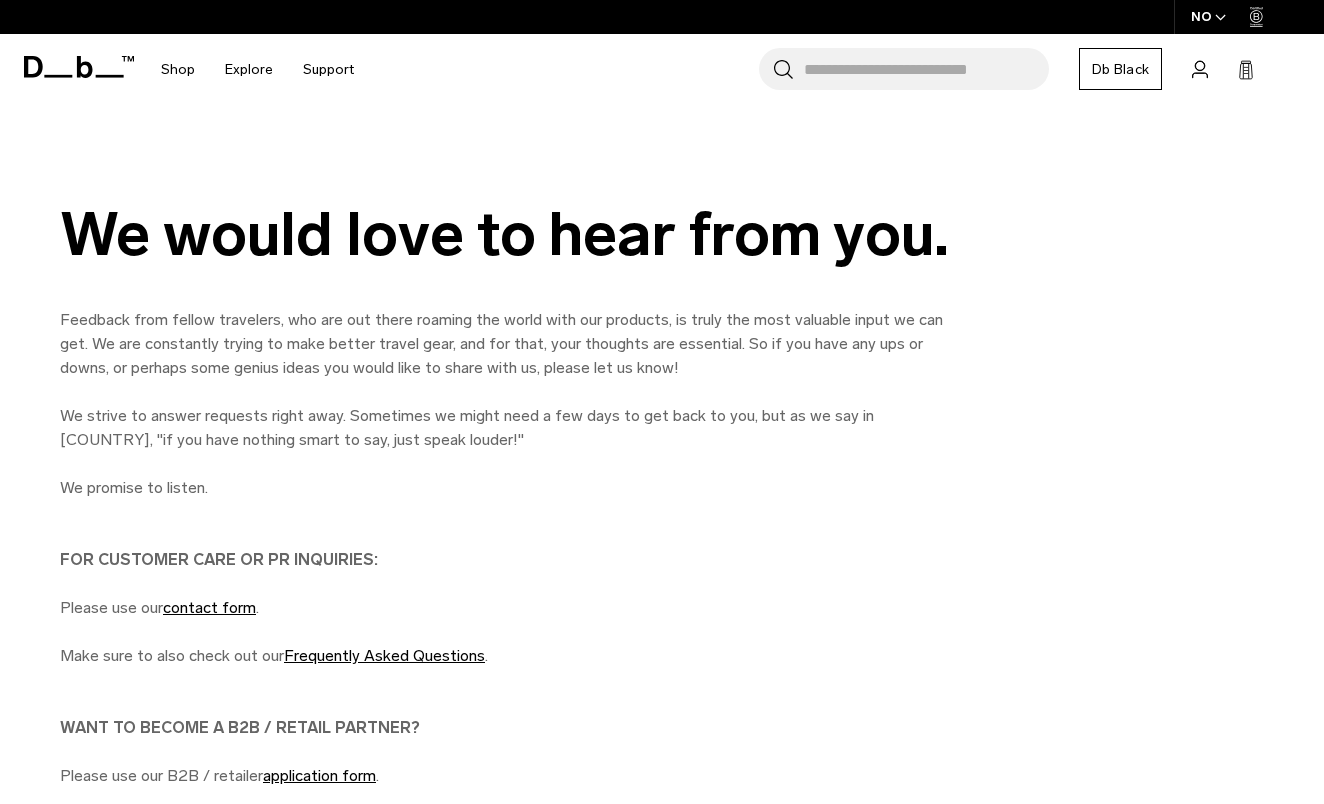 scroll, scrollTop: 0, scrollLeft: 0, axis: both 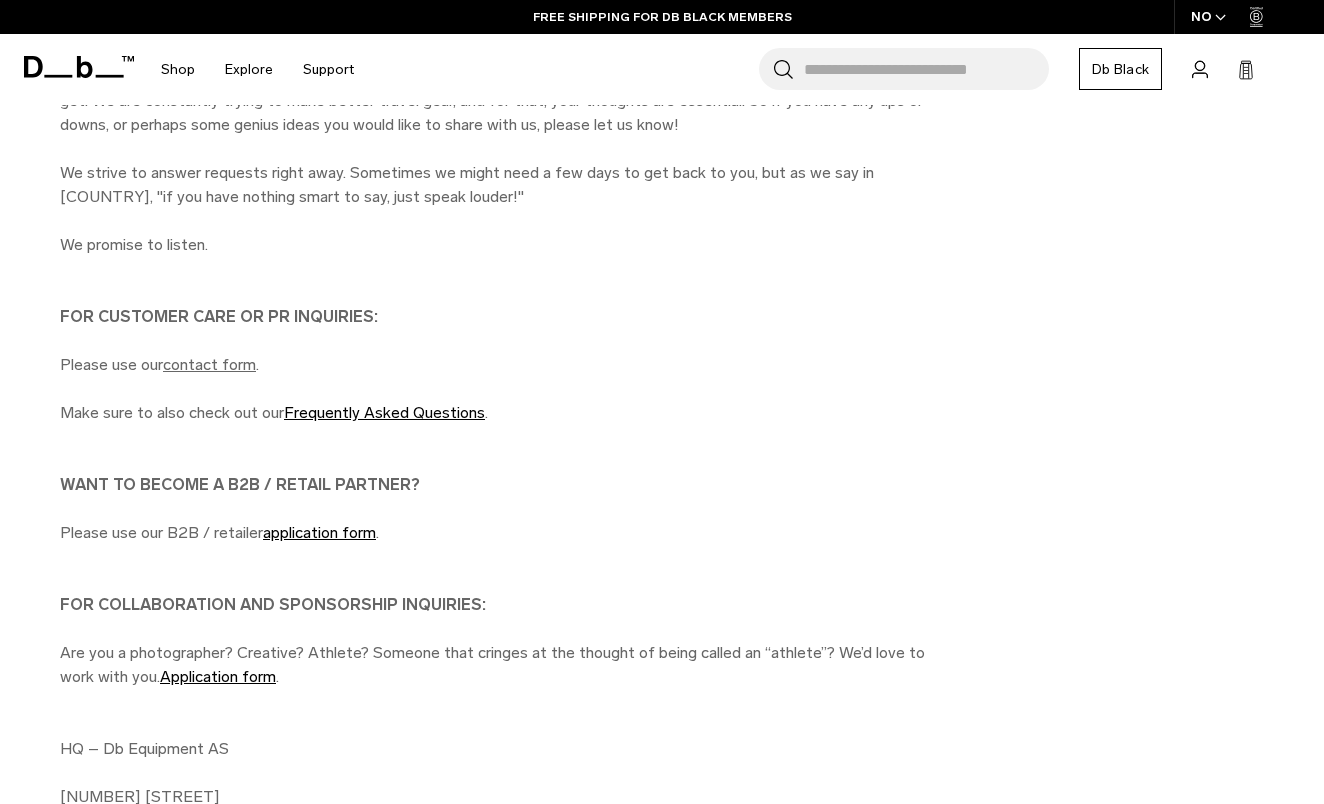 click on "contact form" at bounding box center (209, 364) 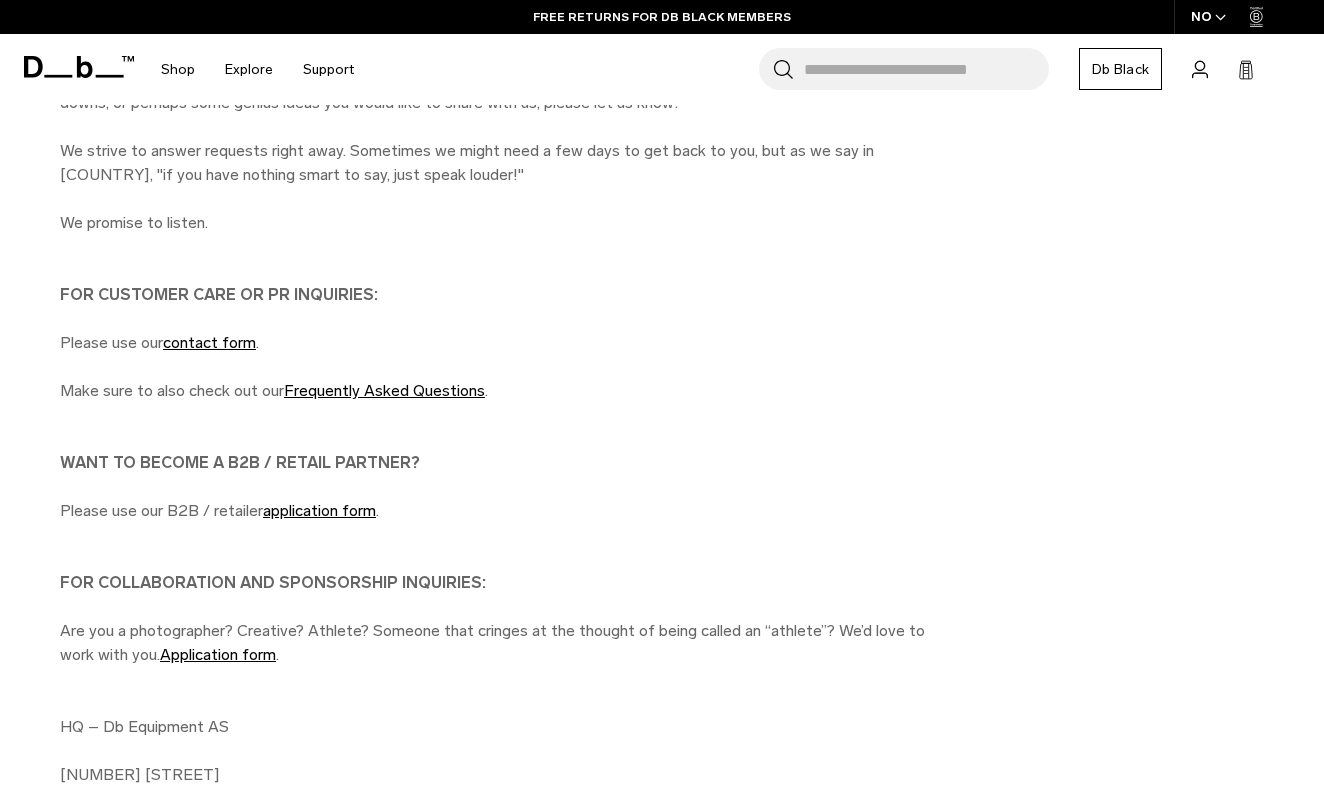 scroll, scrollTop: 264, scrollLeft: 0, axis: vertical 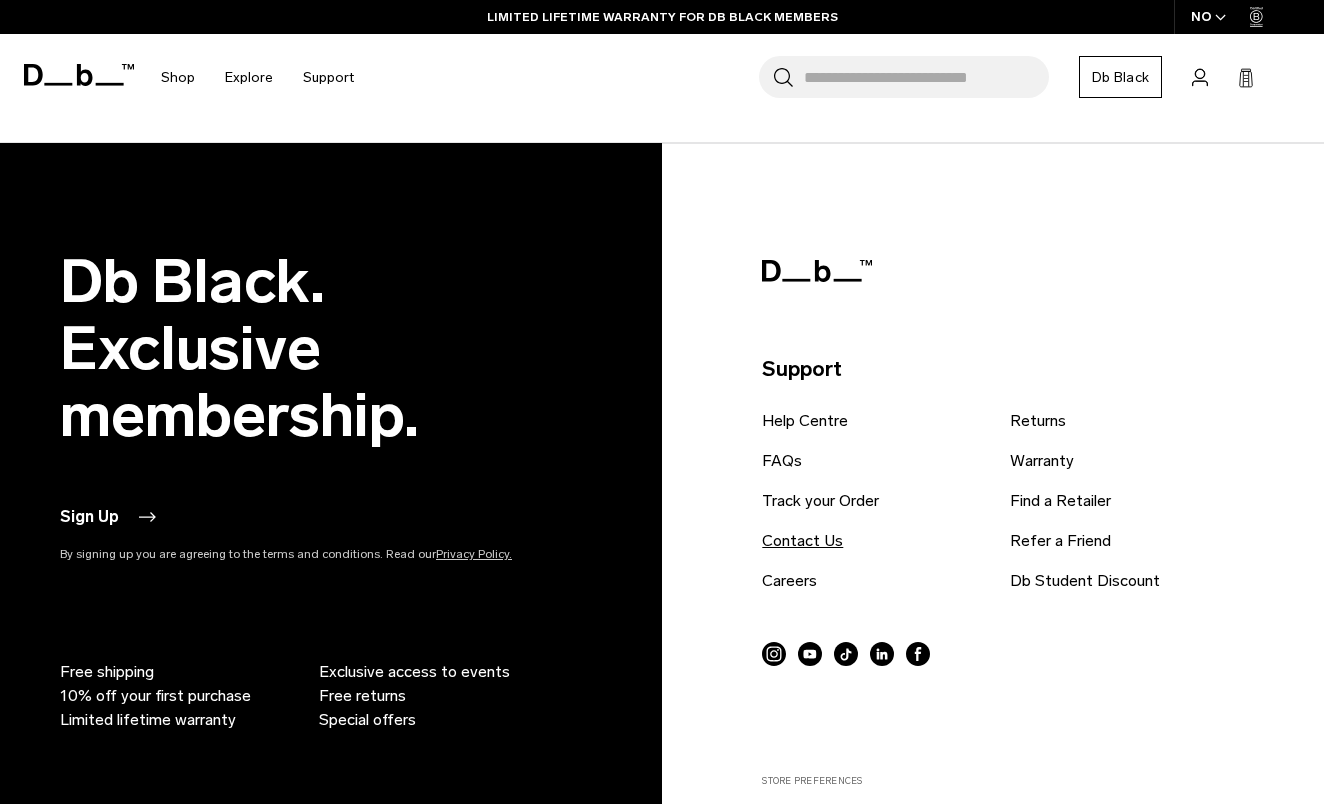 click on "Contact Us" at bounding box center [802, 541] 